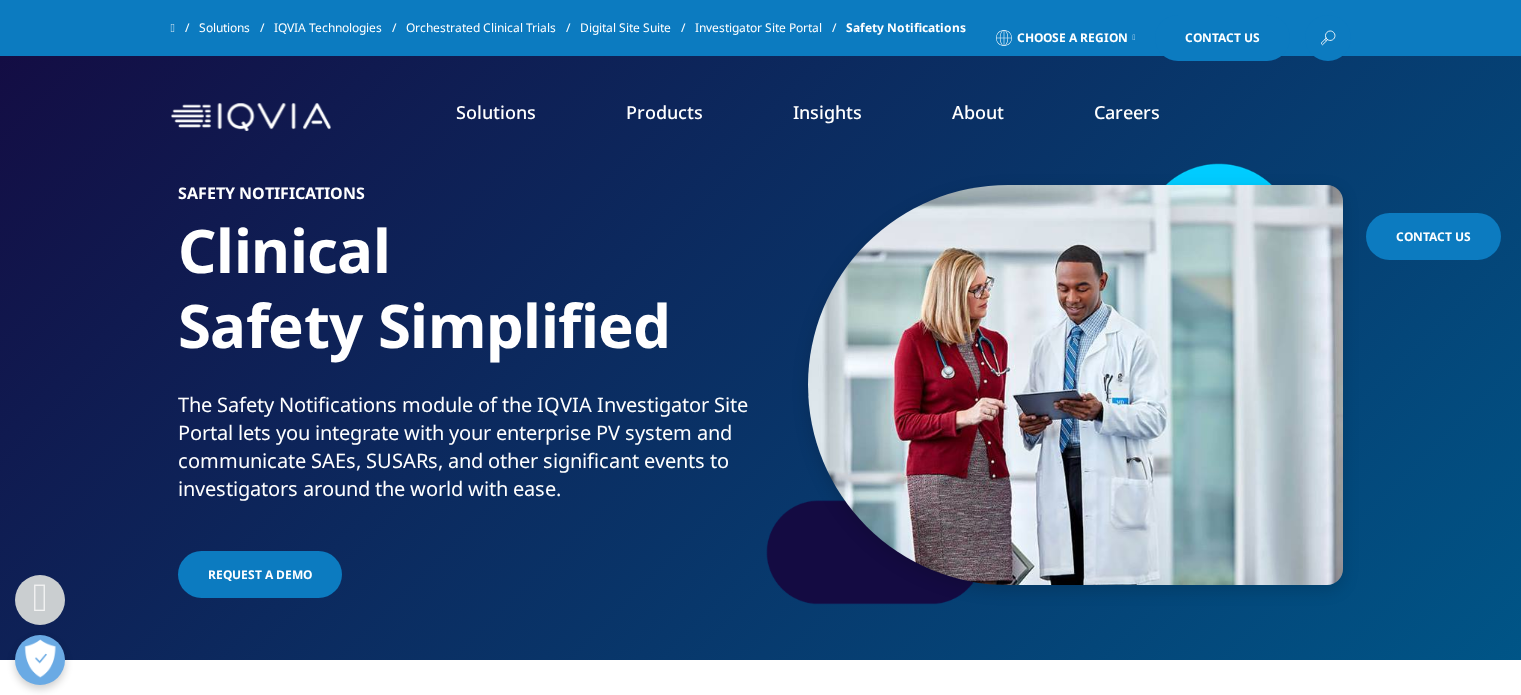scroll, scrollTop: 6352, scrollLeft: 0, axis: vertical 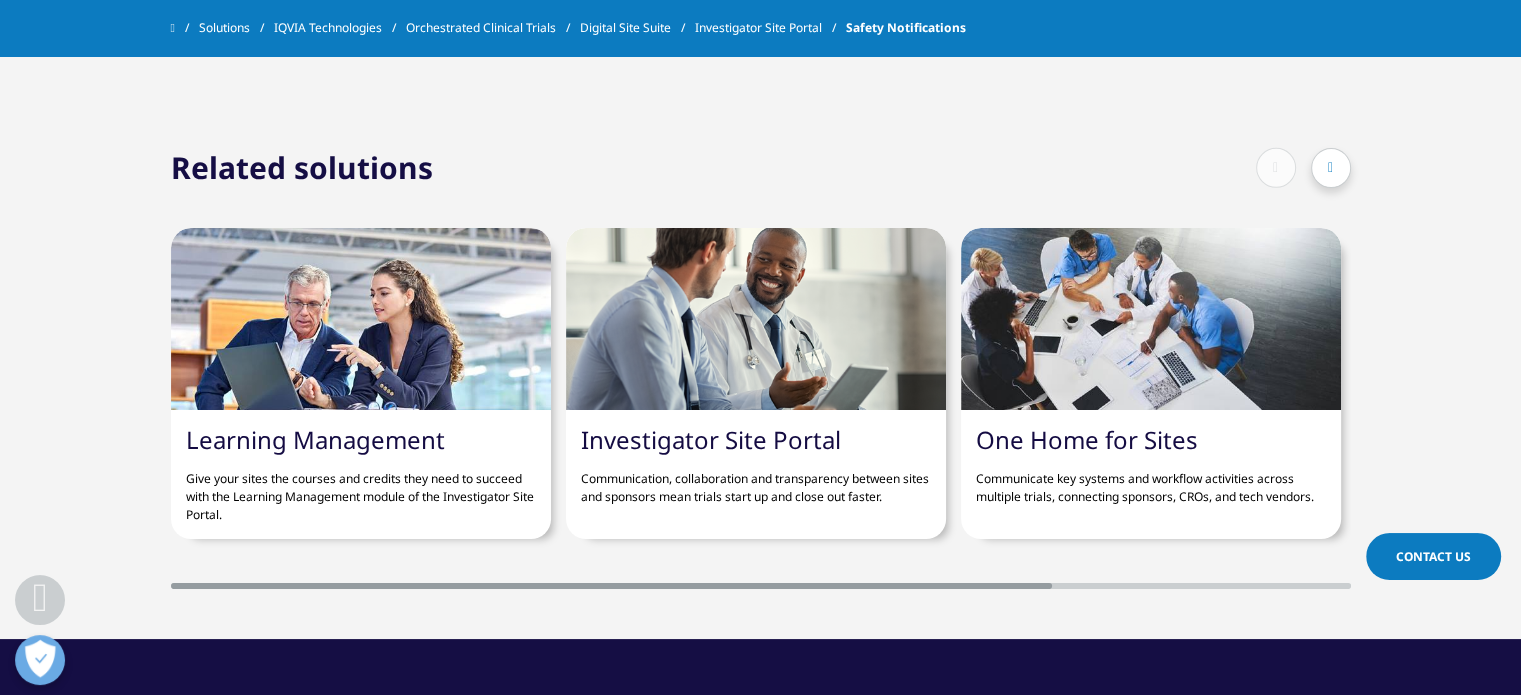 click at bounding box center [756, 319] 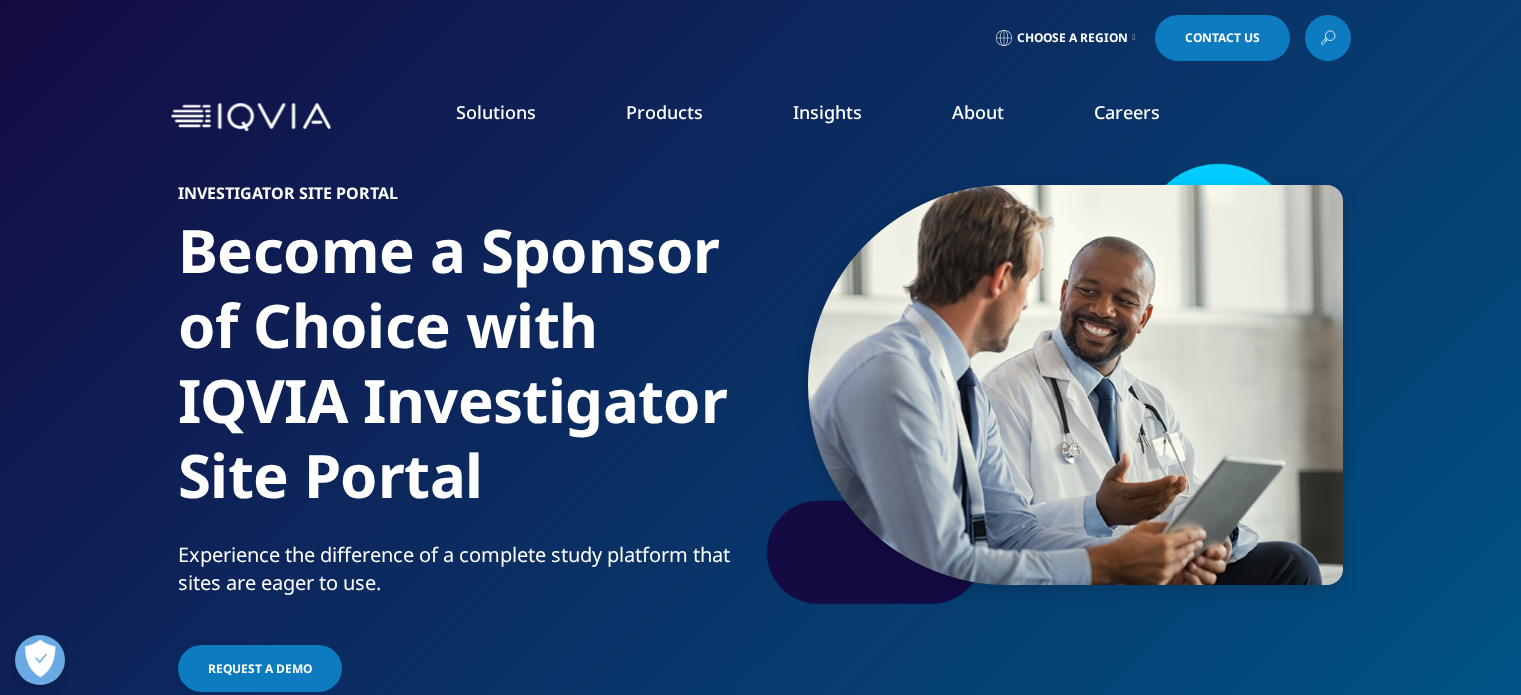 scroll, scrollTop: 0, scrollLeft: 0, axis: both 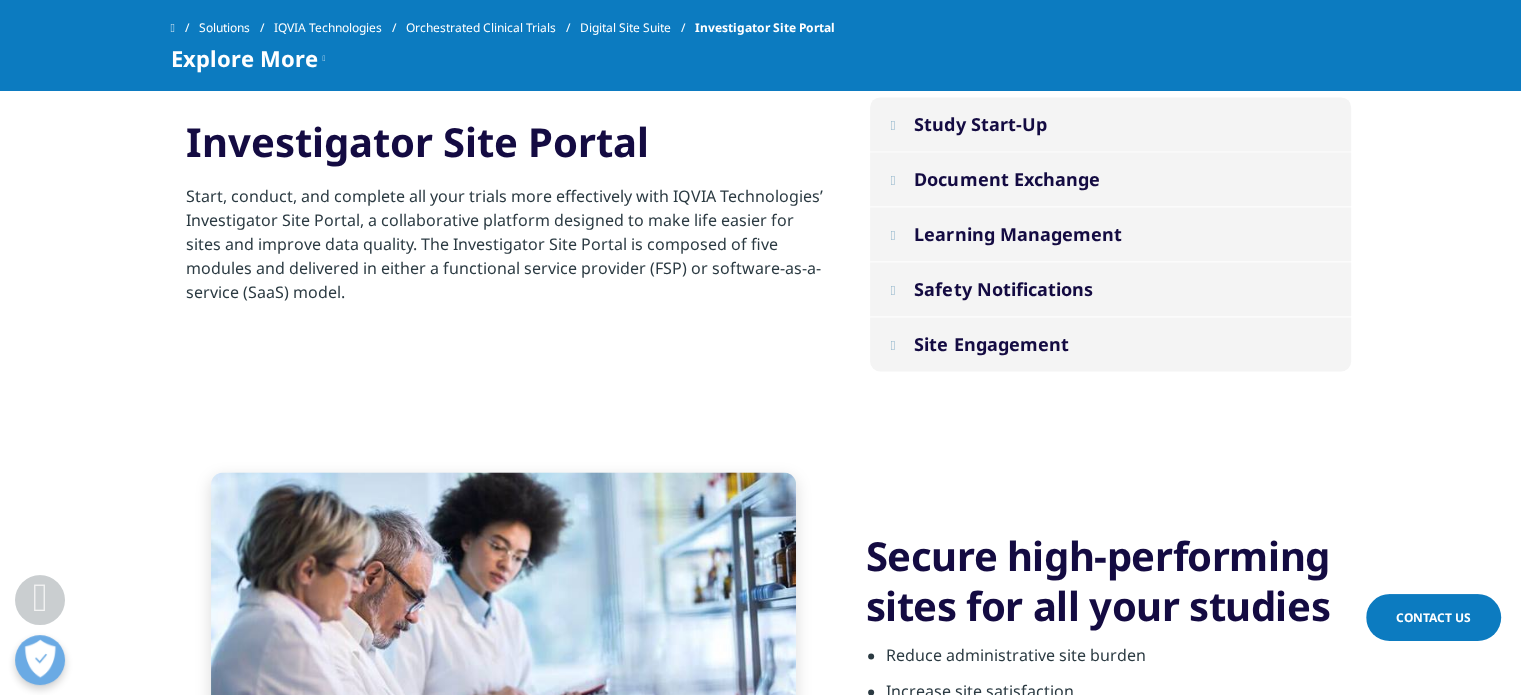 click on "Study Start-Up" at bounding box center [980, 124] 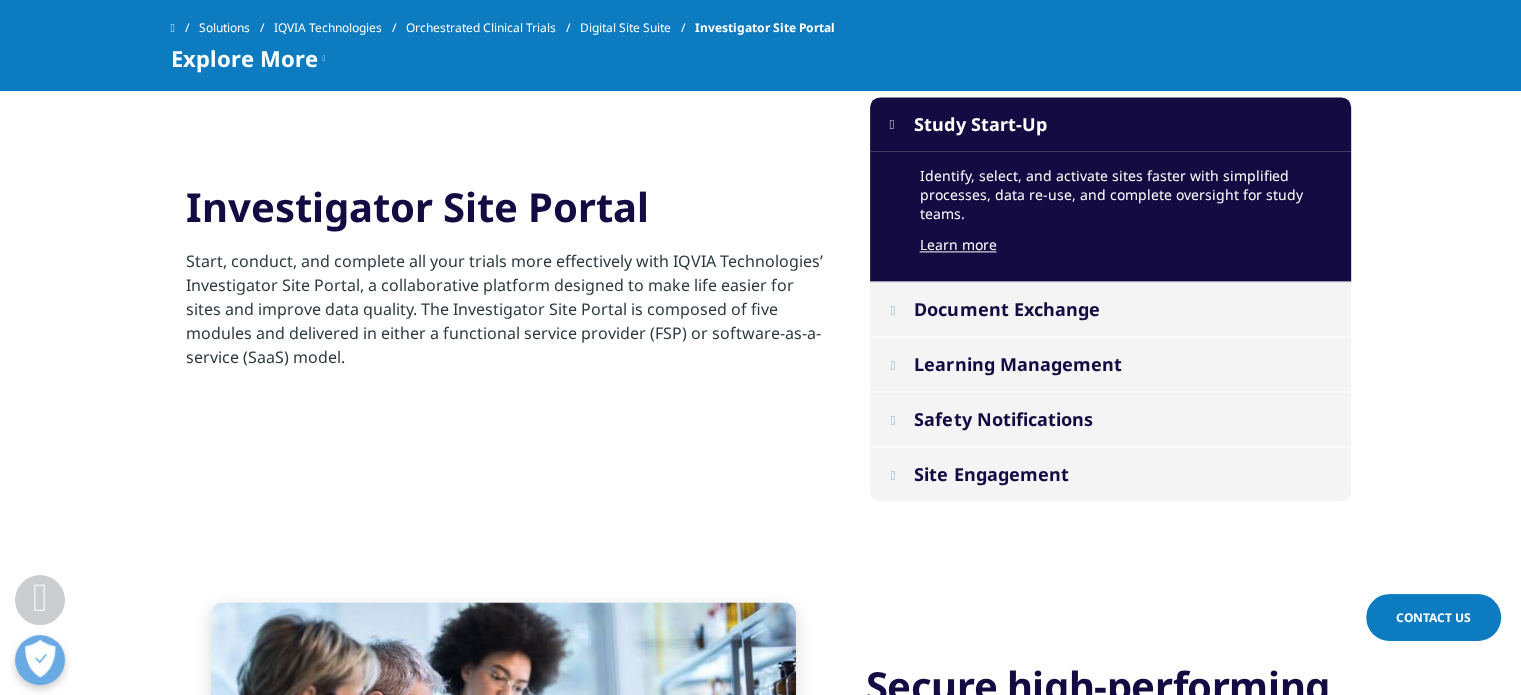 click on "Safety Notifications" at bounding box center (1003, 419) 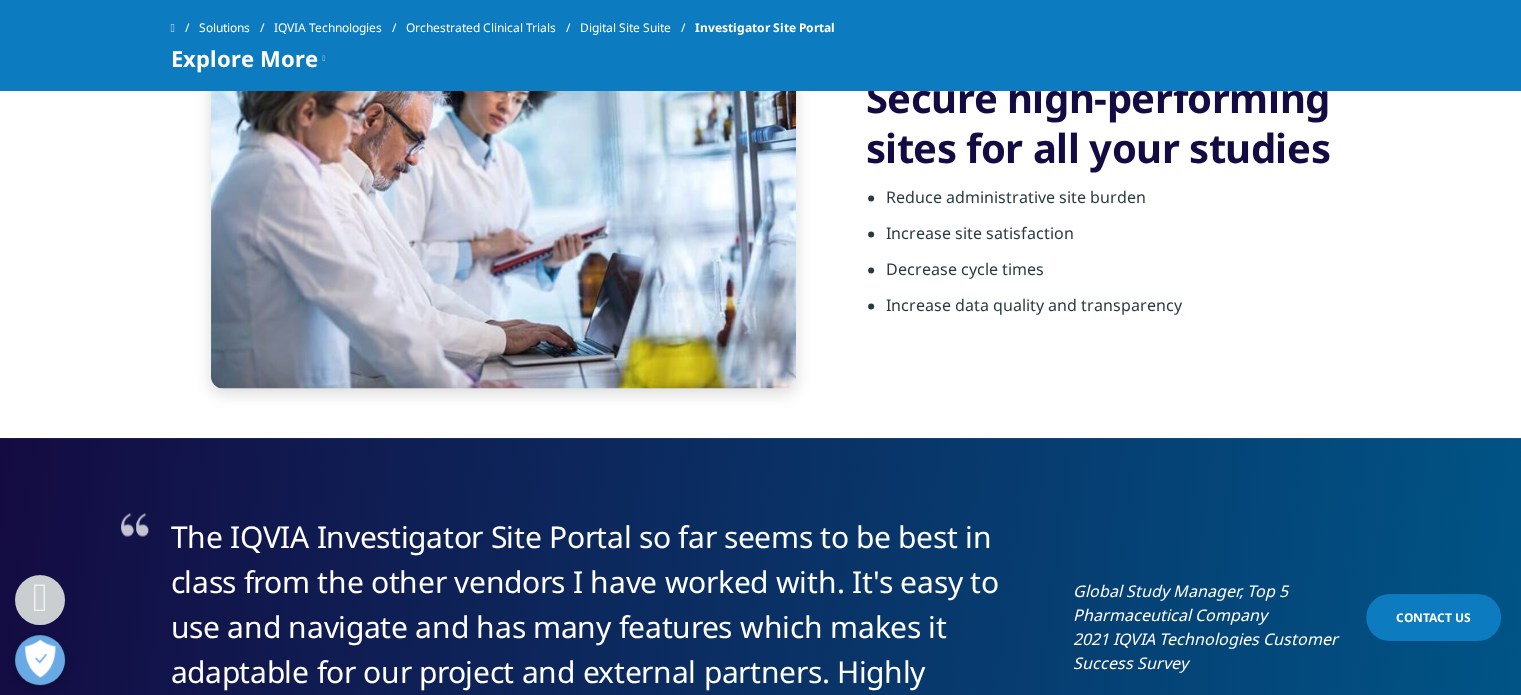 scroll, scrollTop: 3467, scrollLeft: 0, axis: vertical 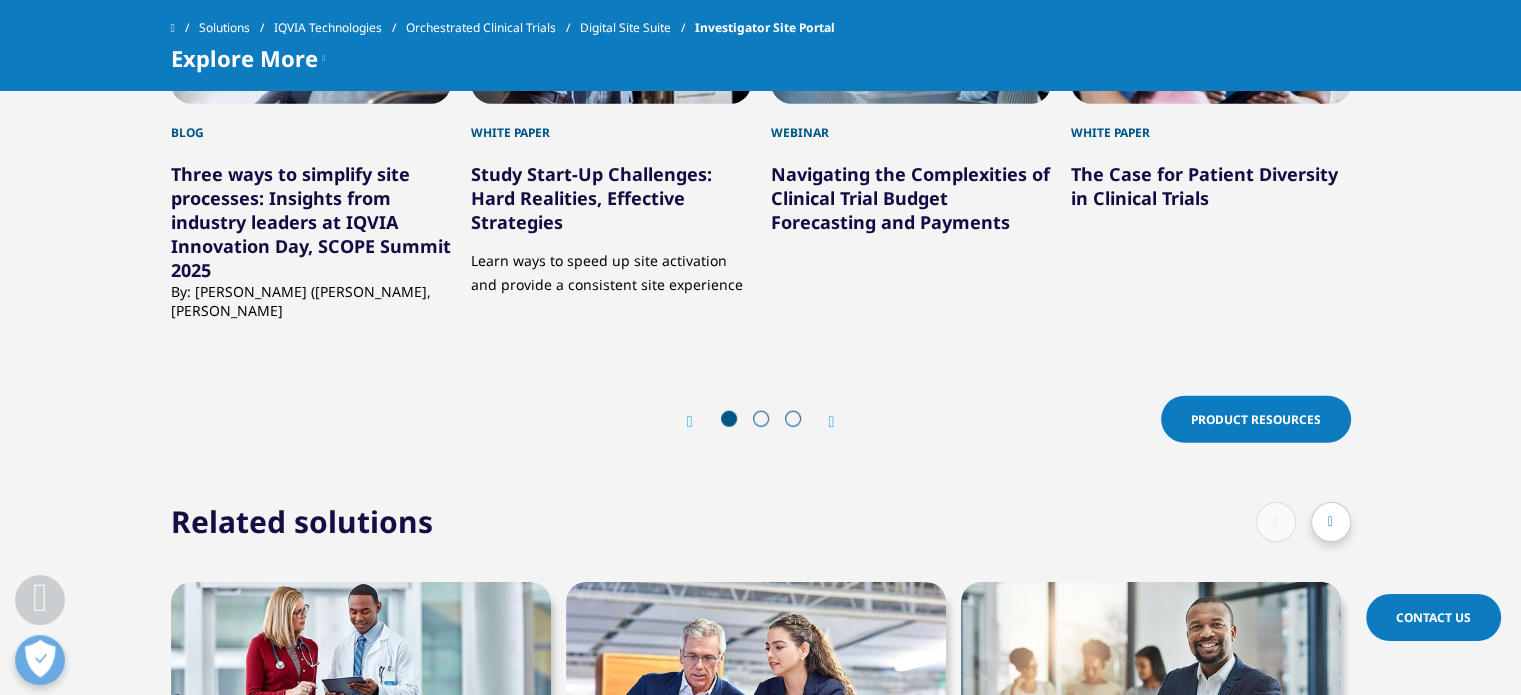 click at bounding box center [761, 419] 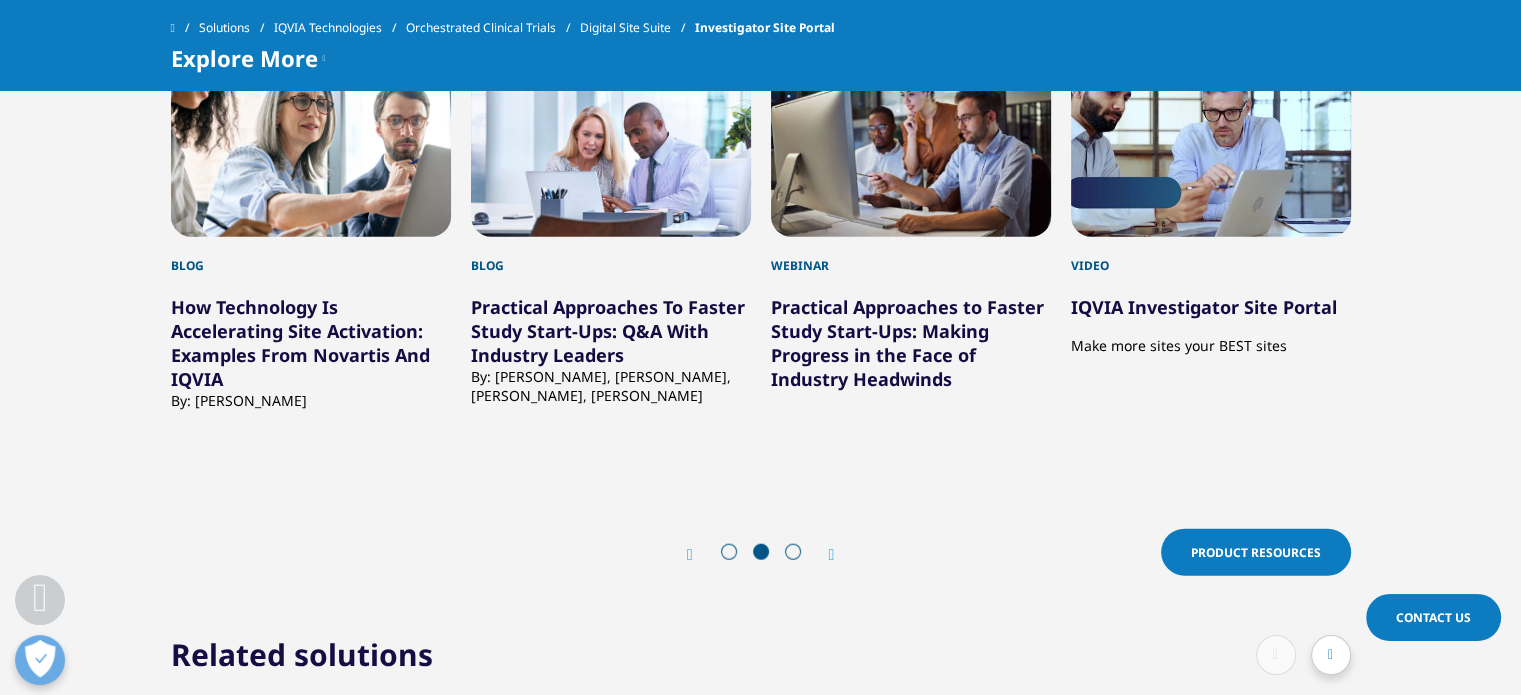 scroll, scrollTop: 4906, scrollLeft: 0, axis: vertical 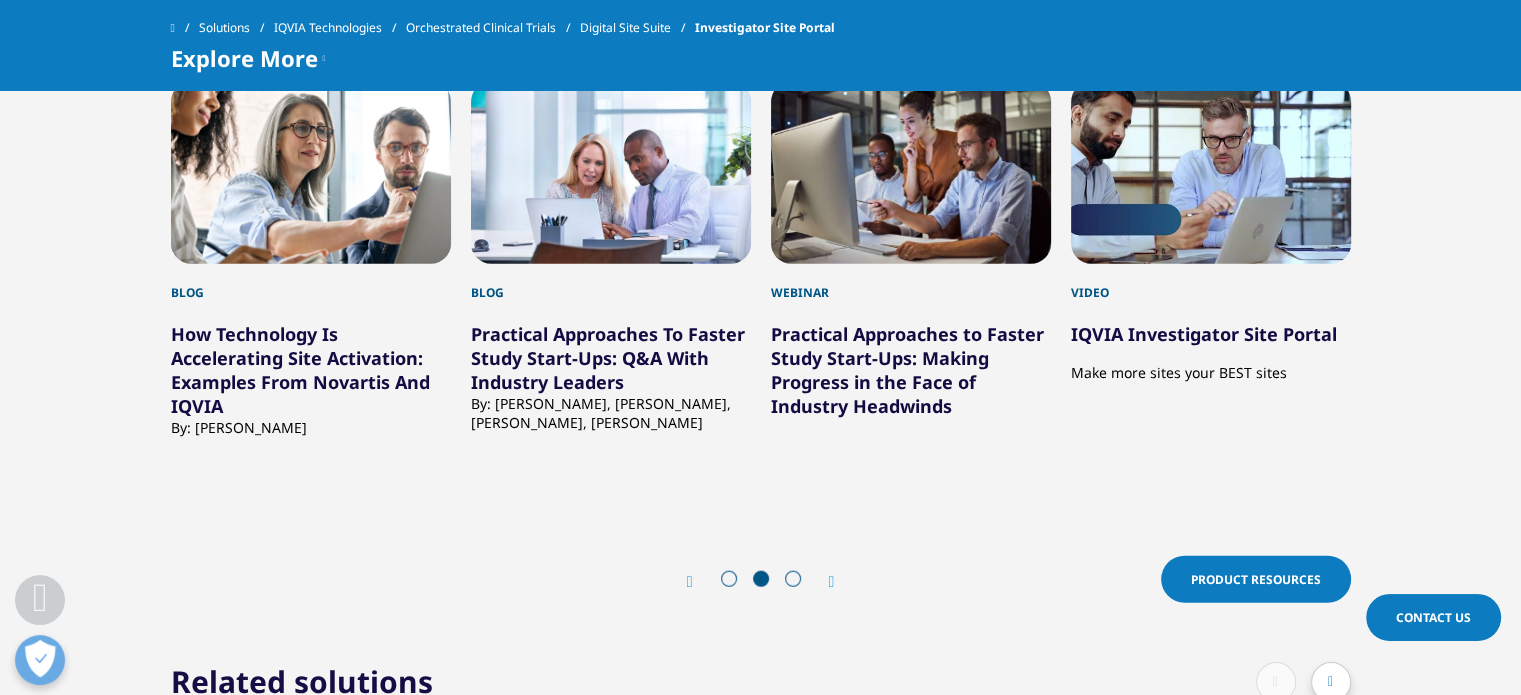 click at bounding box center [1211, 173] 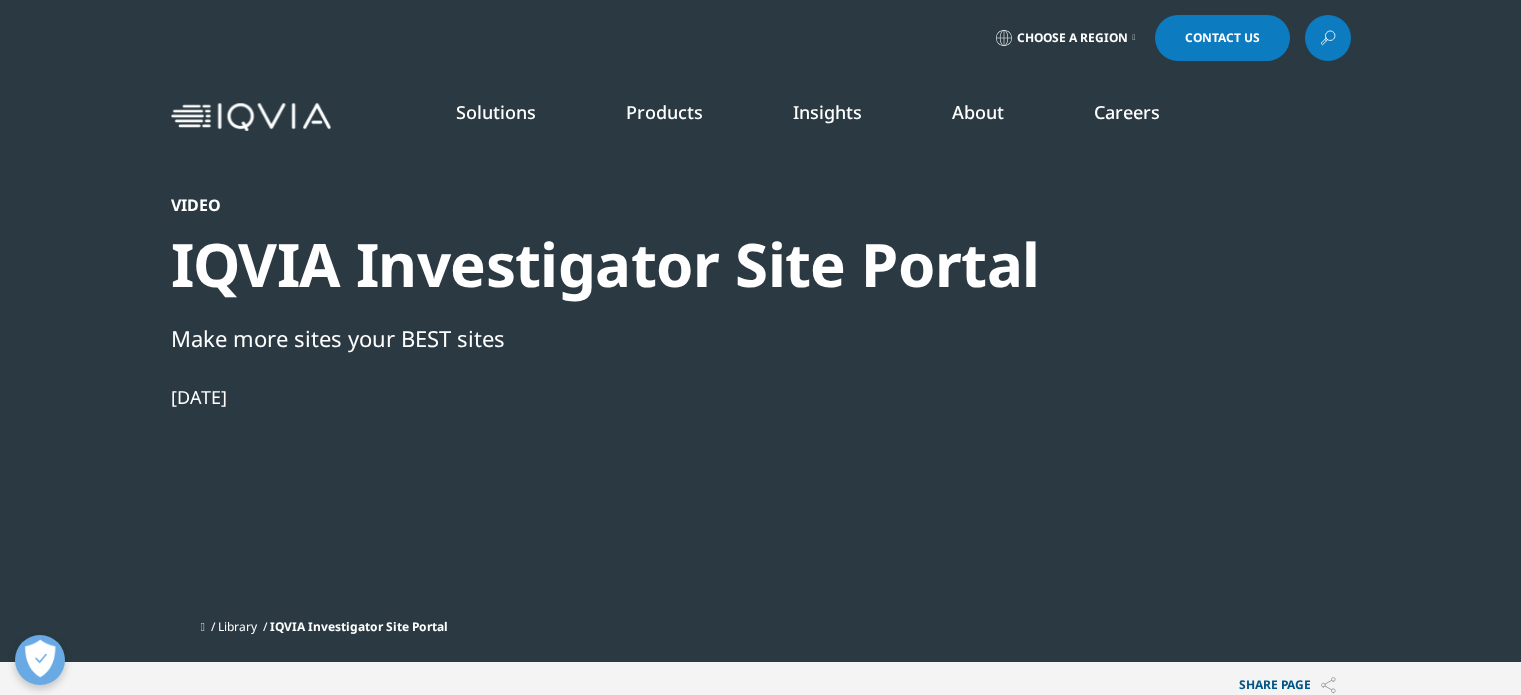 scroll, scrollTop: 0, scrollLeft: 0, axis: both 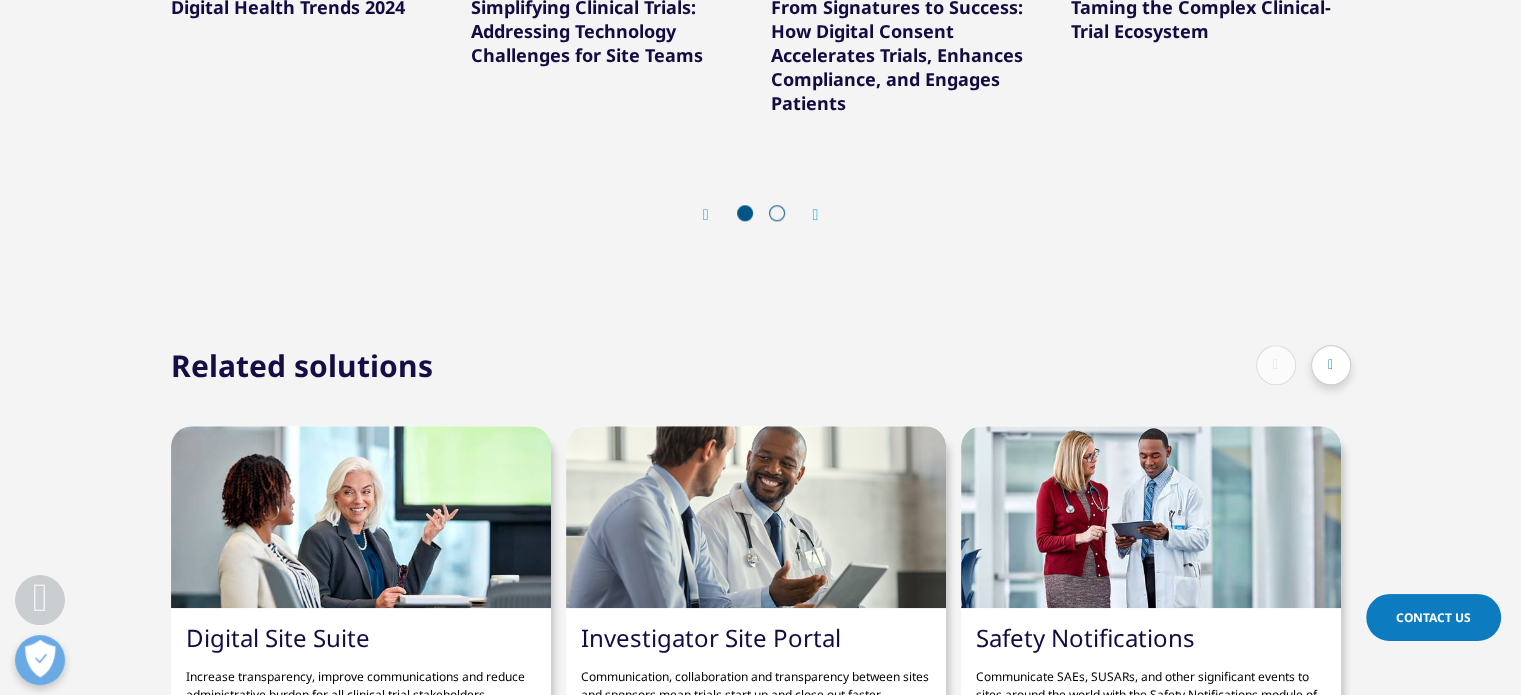 click at bounding box center [816, 215] 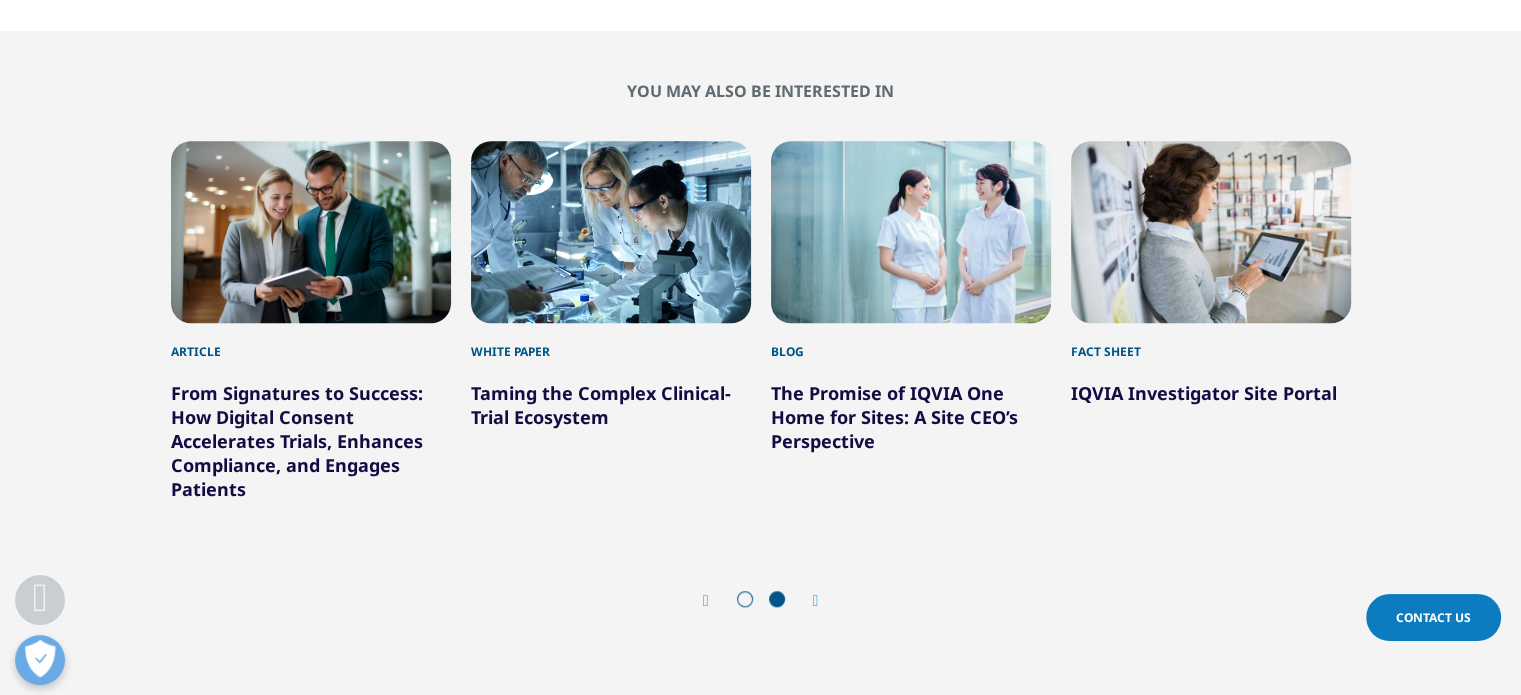 scroll, scrollTop: 1627, scrollLeft: 0, axis: vertical 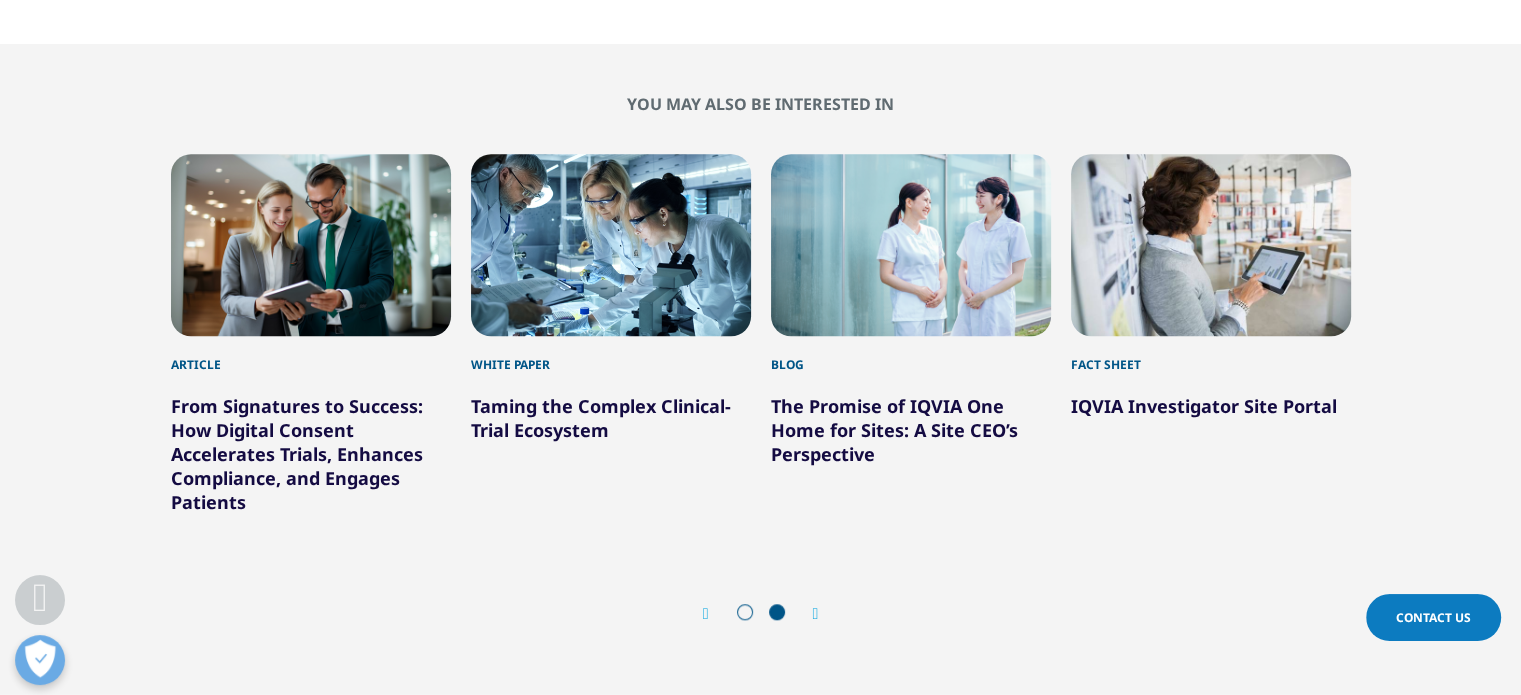 click at bounding box center [1211, 245] 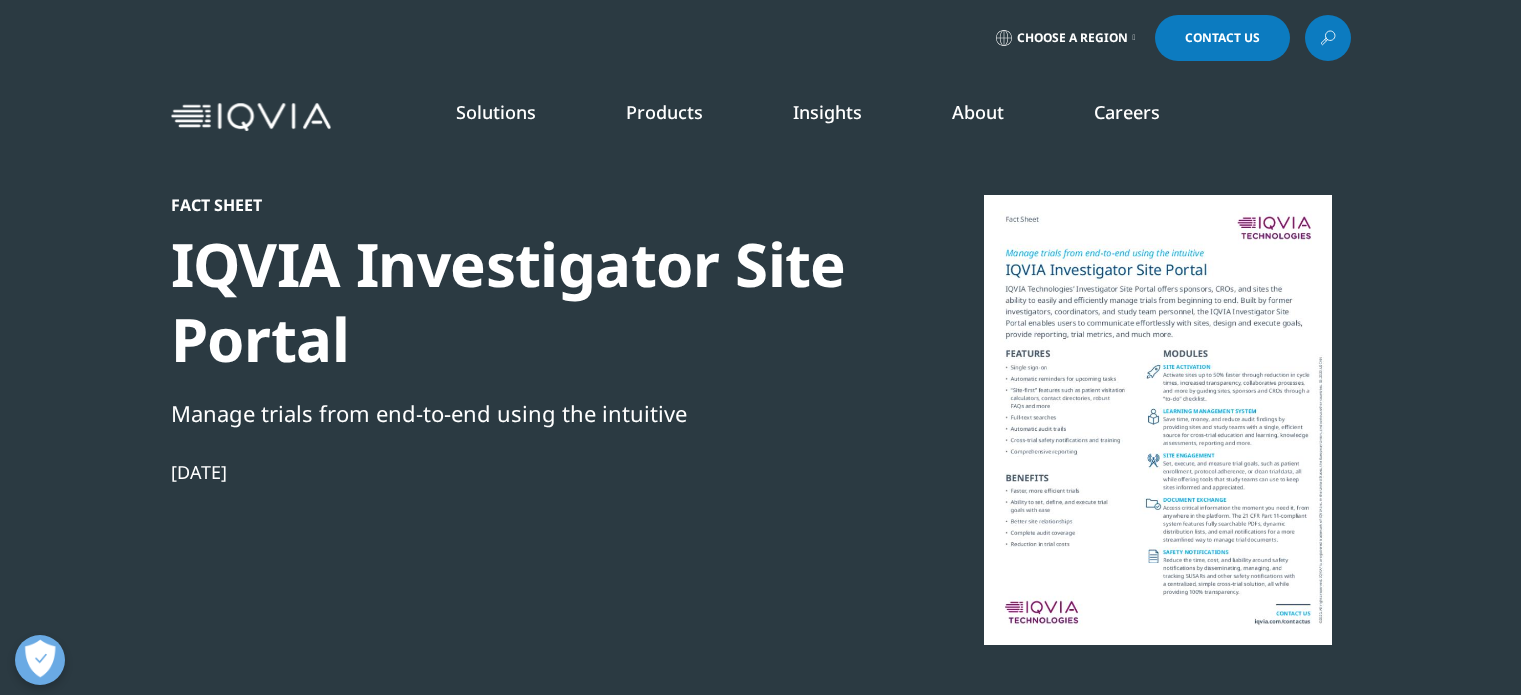 scroll, scrollTop: 0, scrollLeft: 0, axis: both 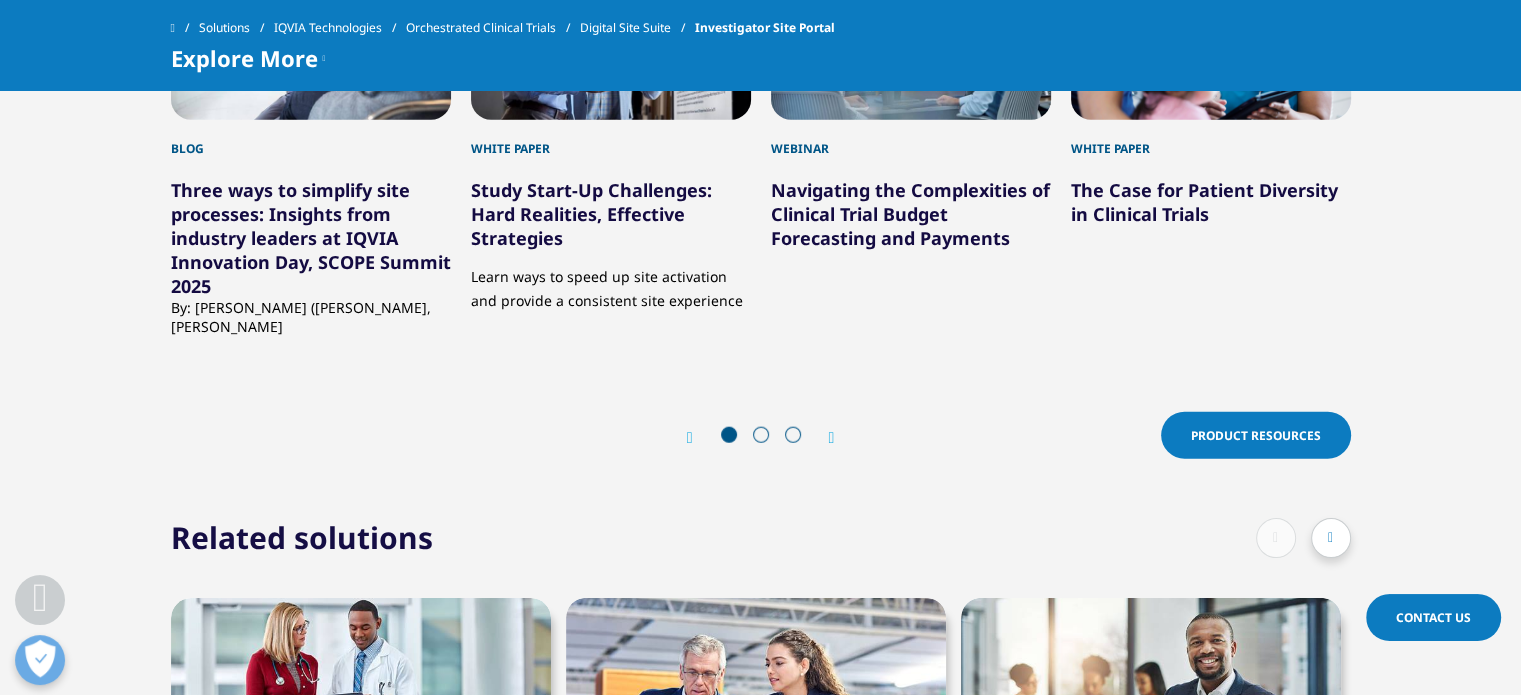 click at bounding box center [832, 438] 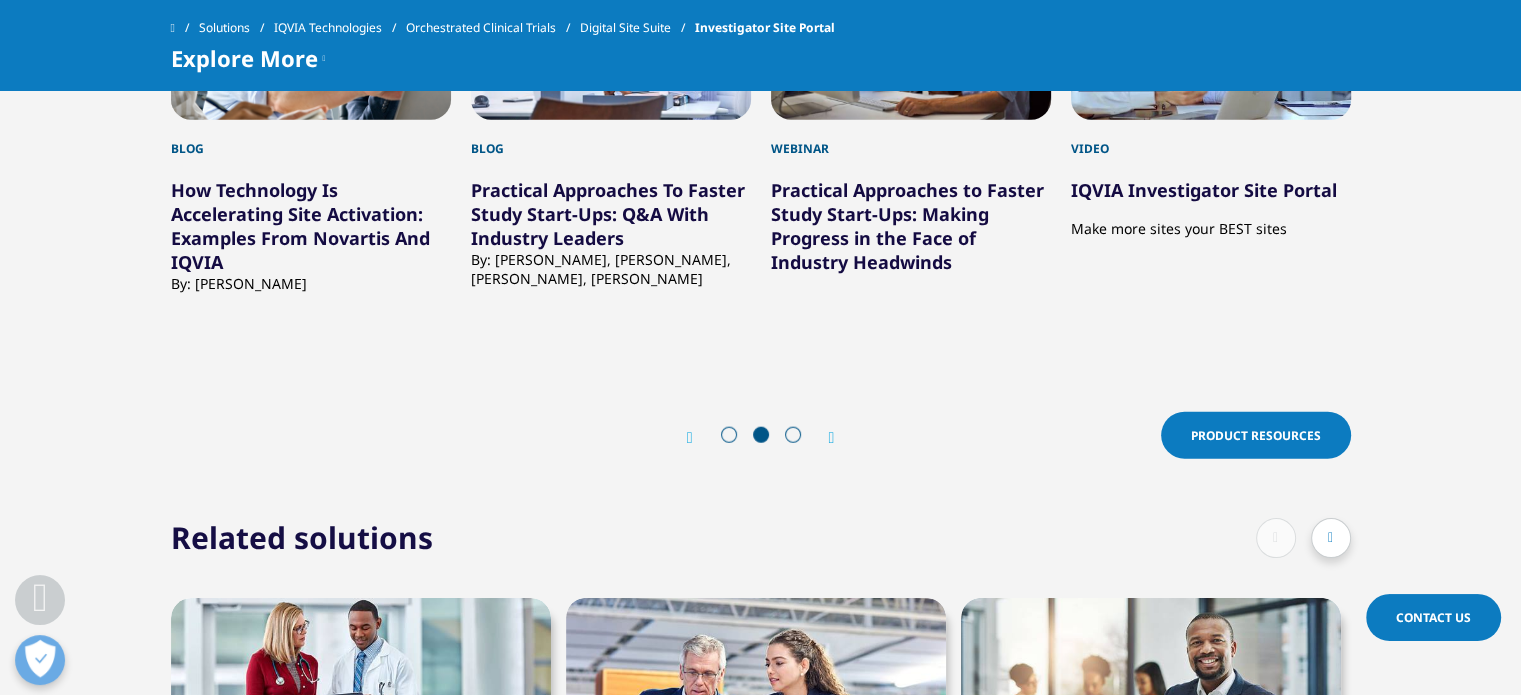 click at bounding box center (1211, 29) 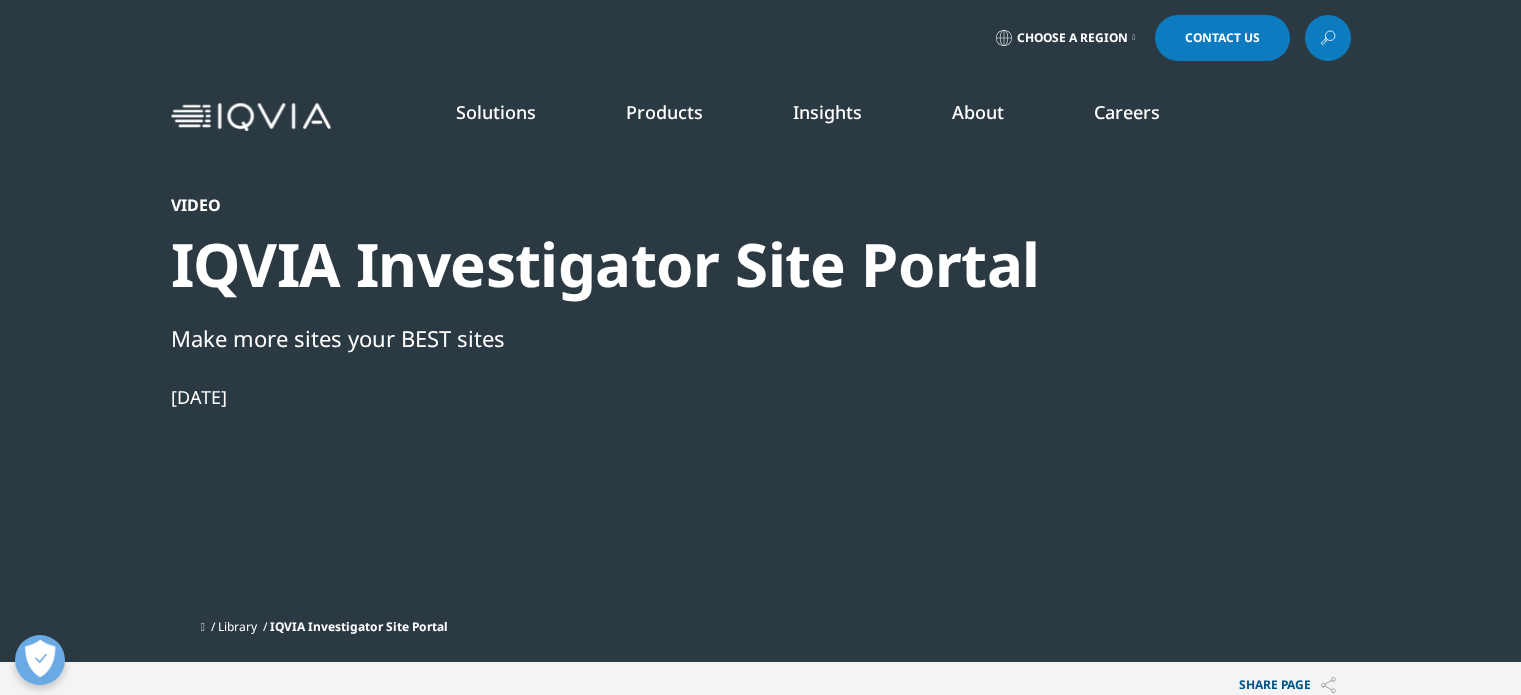 scroll, scrollTop: 0, scrollLeft: 0, axis: both 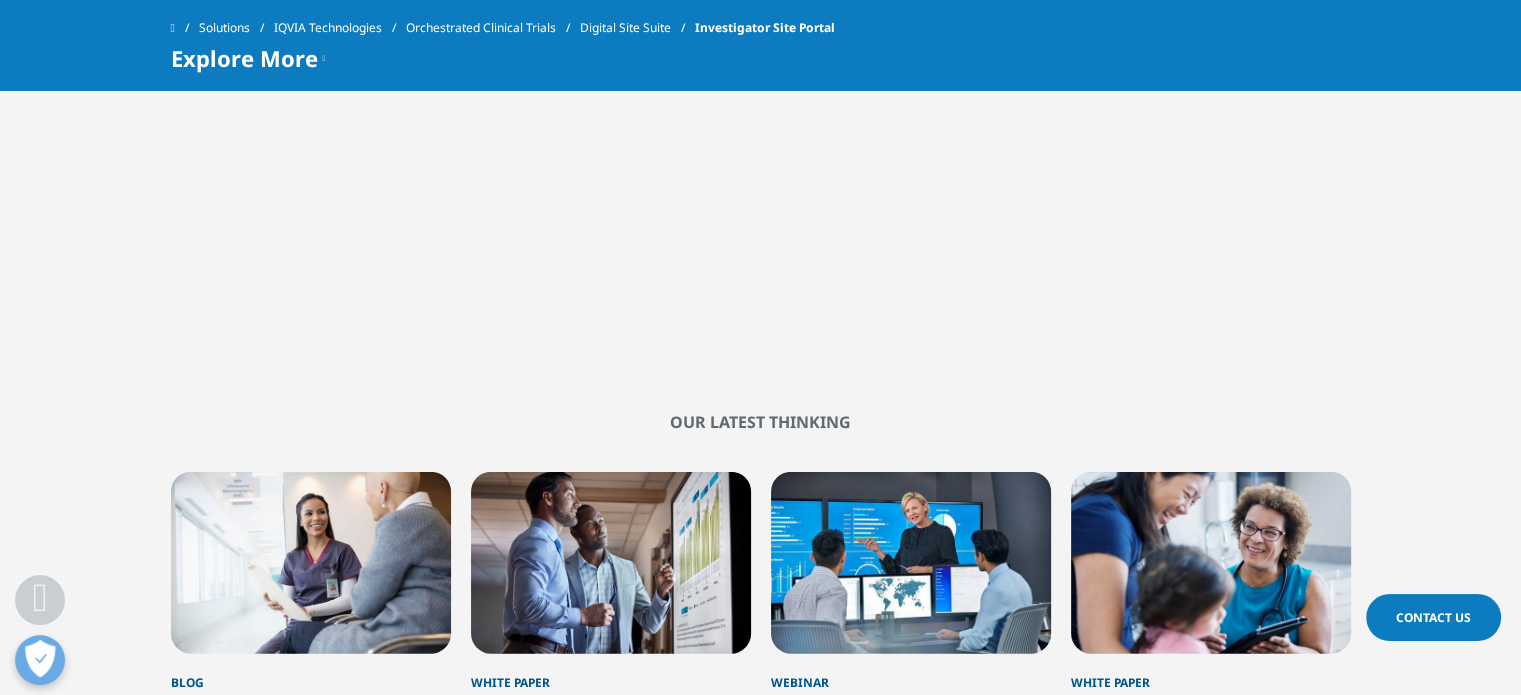 click on "Orchestrated Clinical Trials" at bounding box center (493, 28) 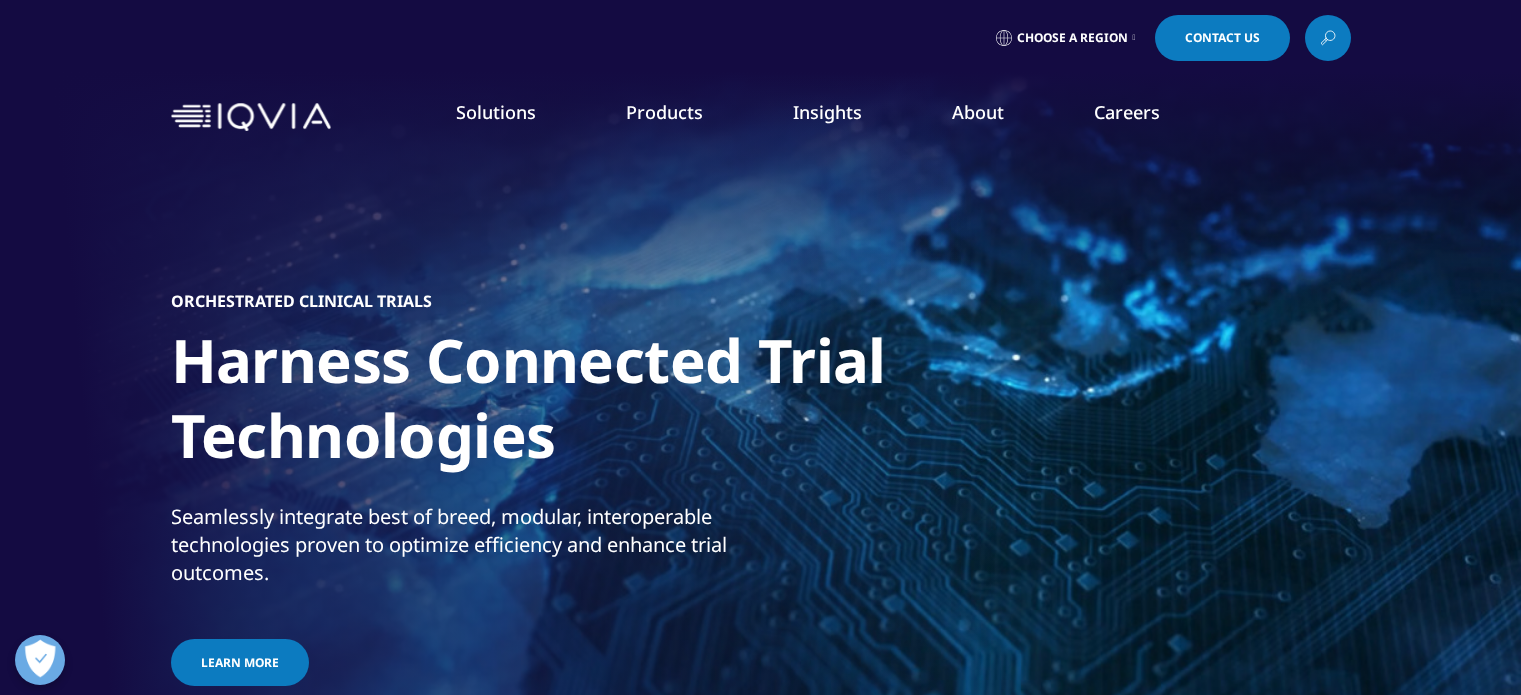 scroll, scrollTop: 0, scrollLeft: 0, axis: both 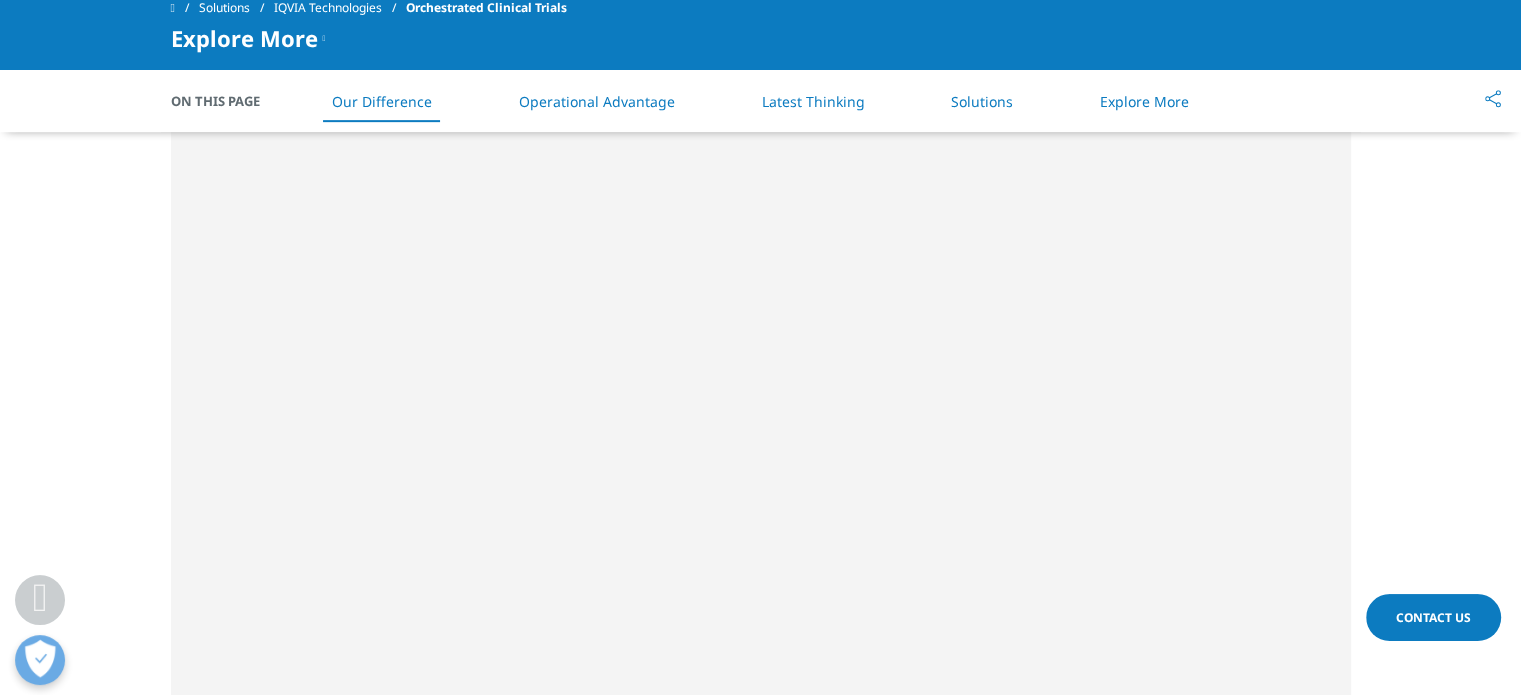 click on "Clear Search Loading
Choose a Region
Contact Us" at bounding box center [760, 2477] 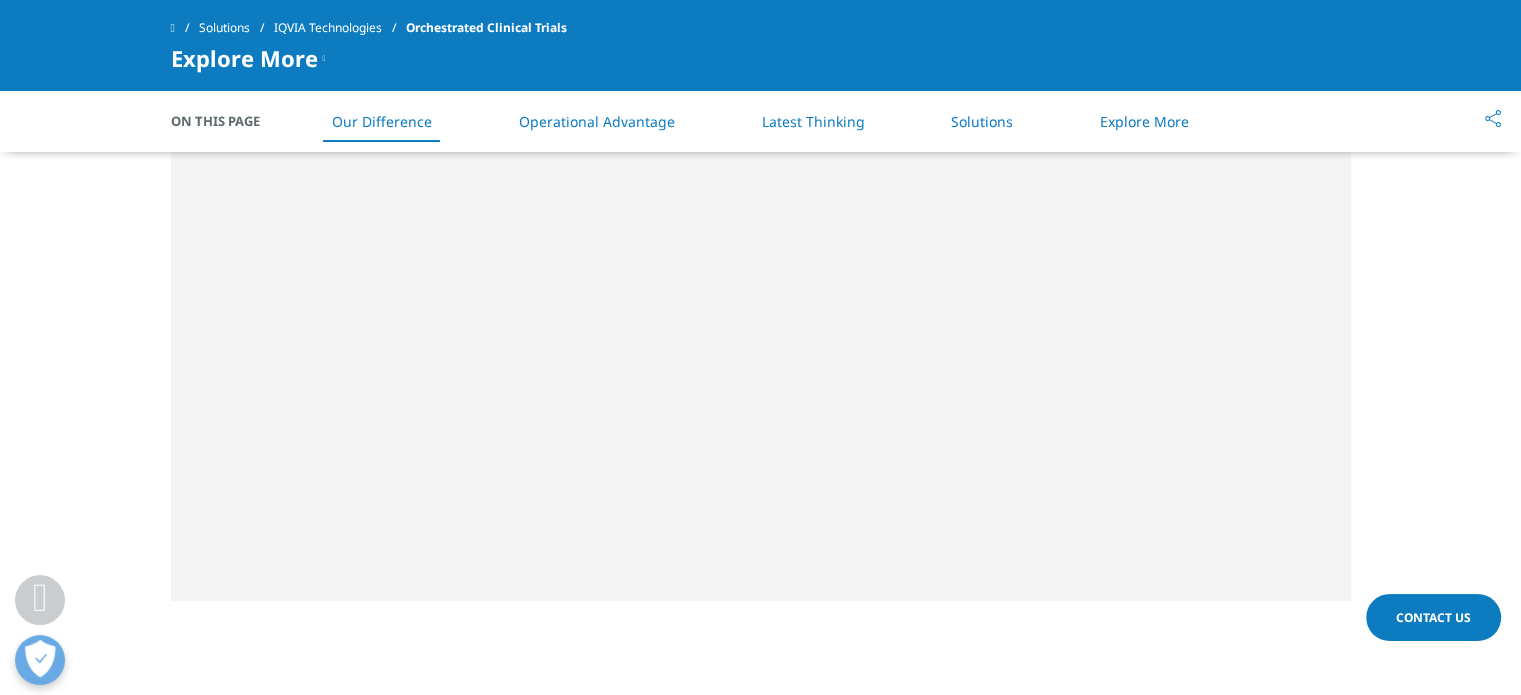 scroll, scrollTop: 973, scrollLeft: 0, axis: vertical 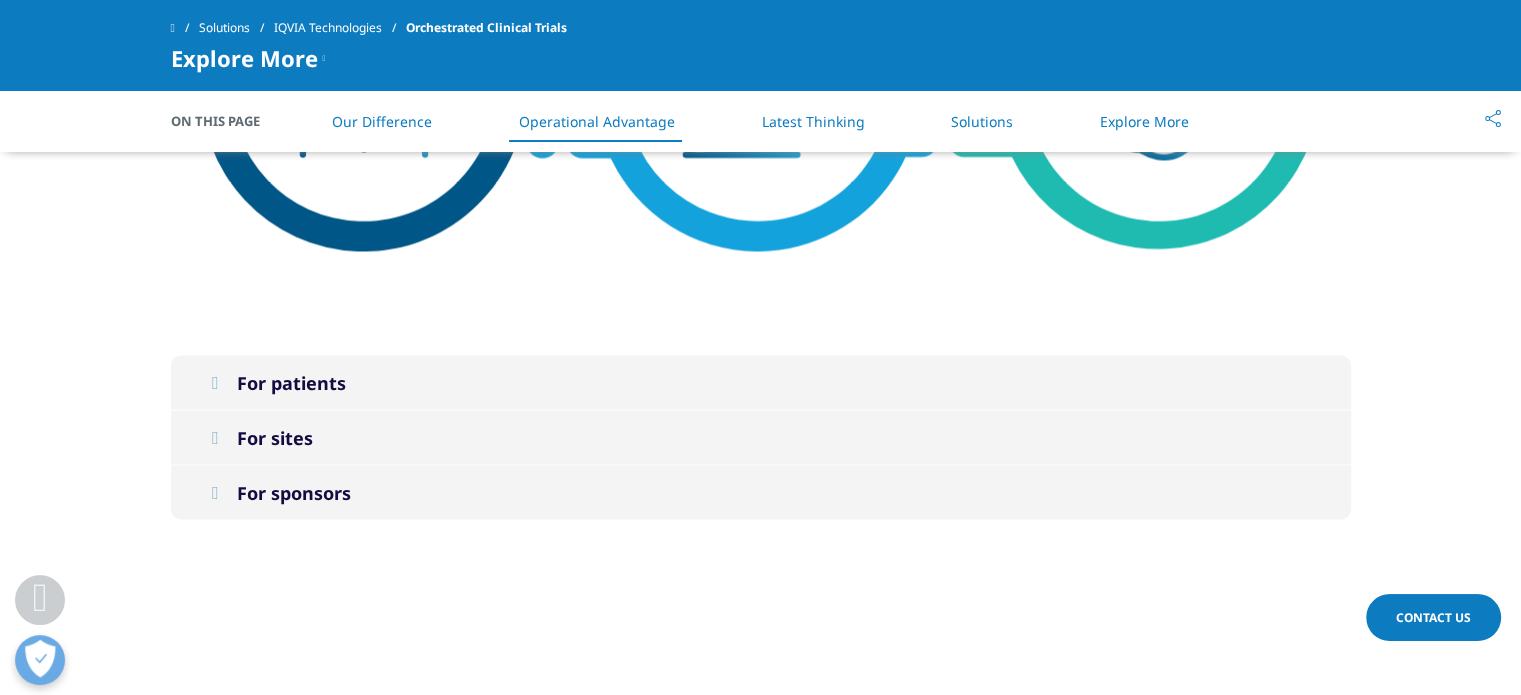 click at bounding box center (214, 437) 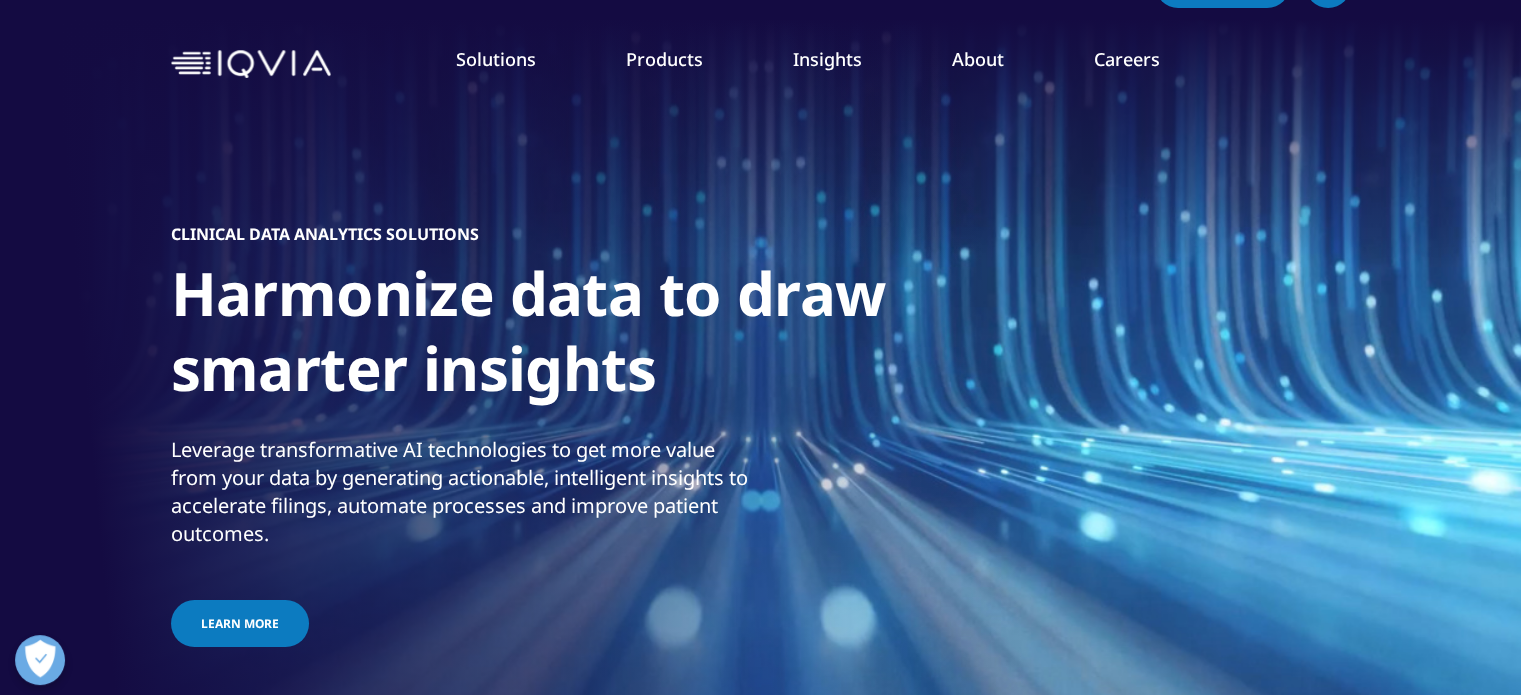 scroll, scrollTop: 0, scrollLeft: 0, axis: both 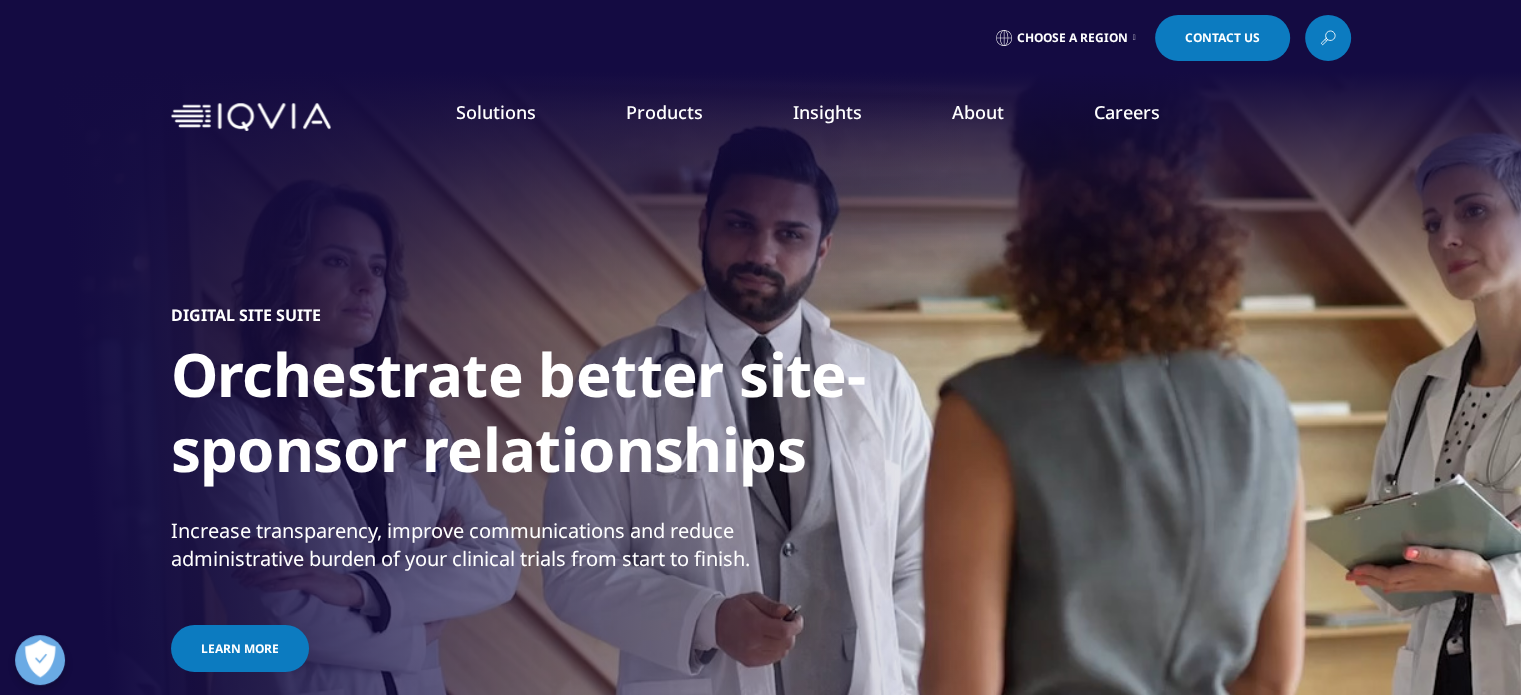 click on "Investigator Site Portal" at bounding box center [216, 399] 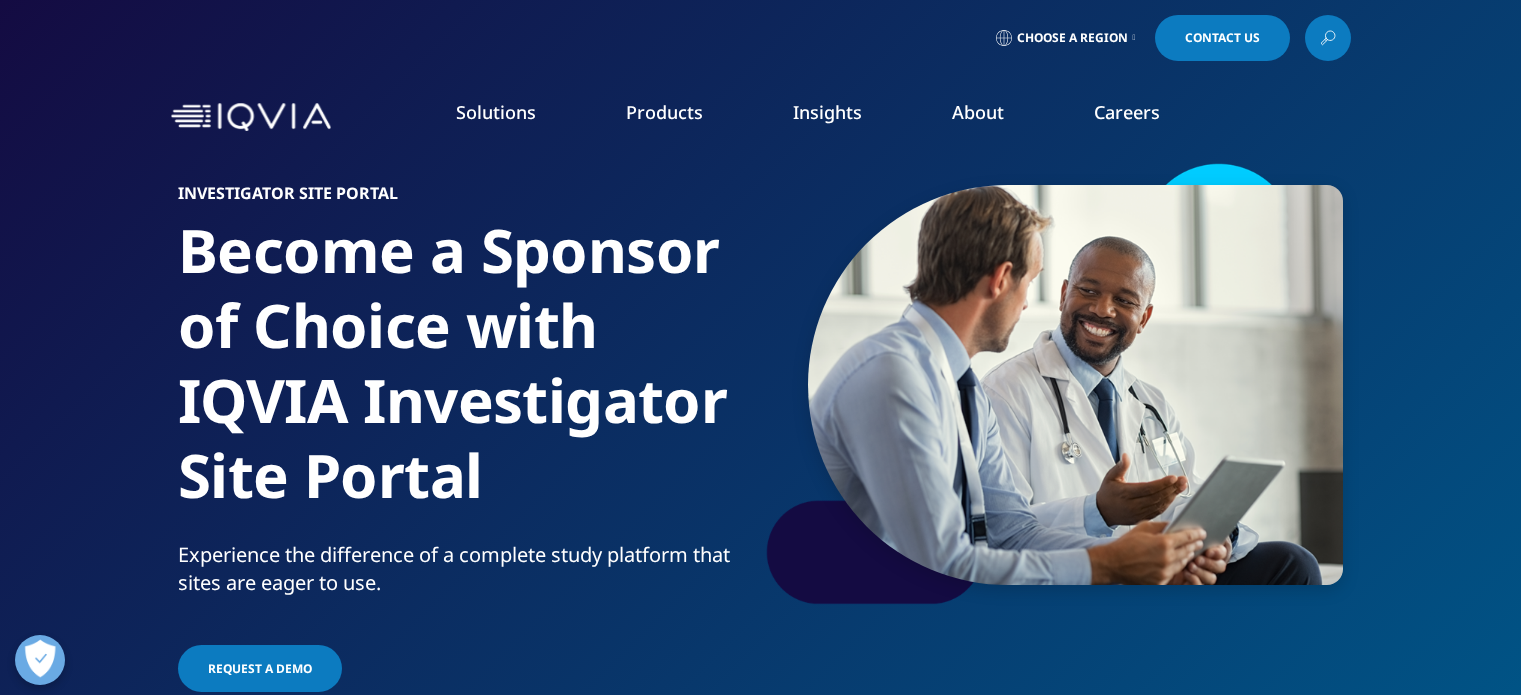 scroll, scrollTop: 0, scrollLeft: 0, axis: both 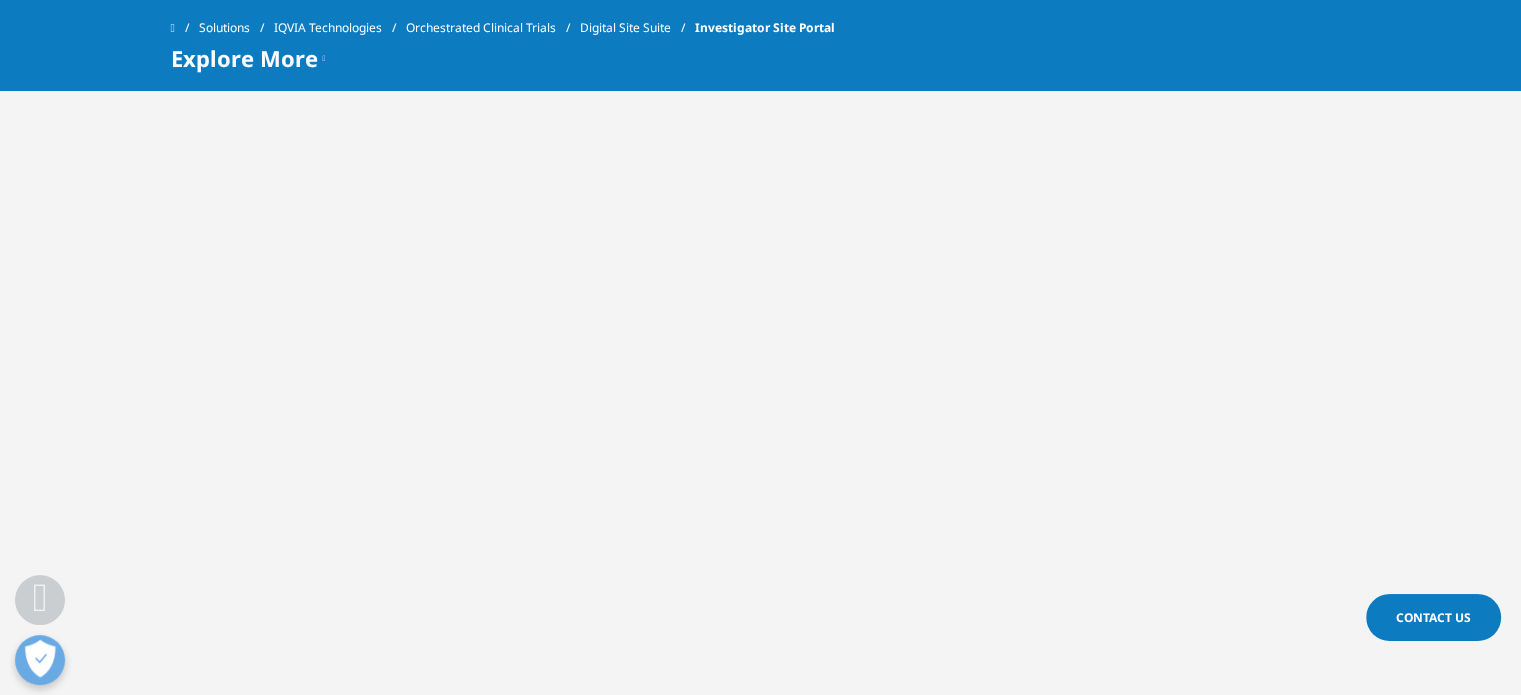 click at bounding box center (324, 58) 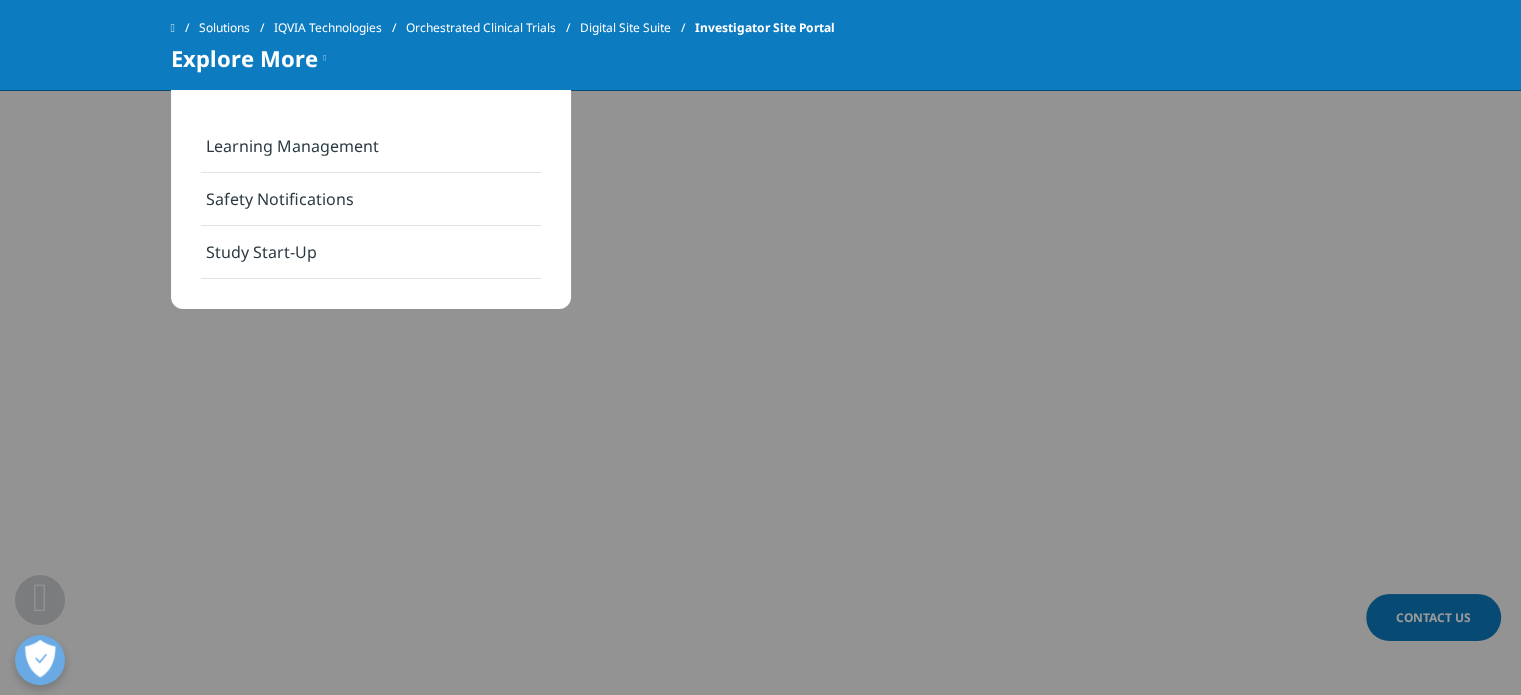 click on "Safety Notifications" at bounding box center (371, 199) 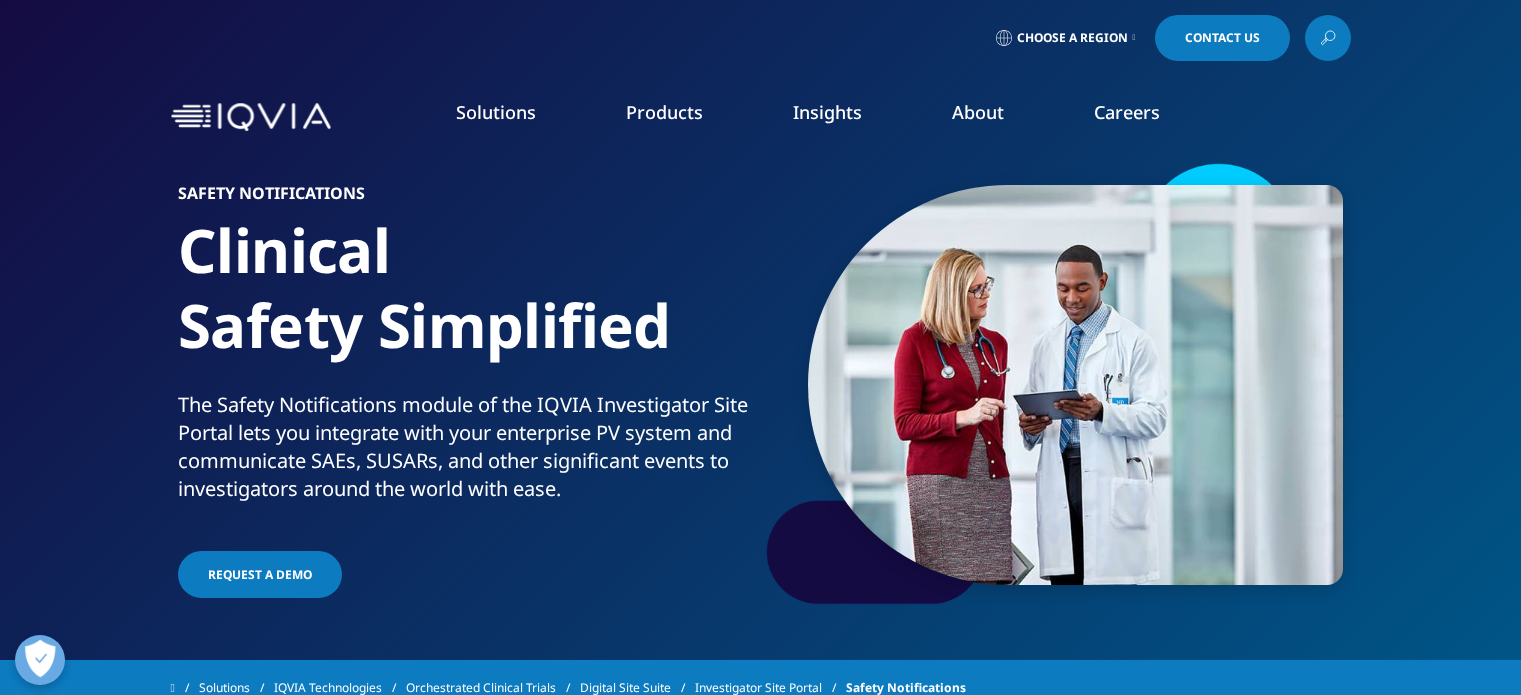 scroll, scrollTop: 0, scrollLeft: 0, axis: both 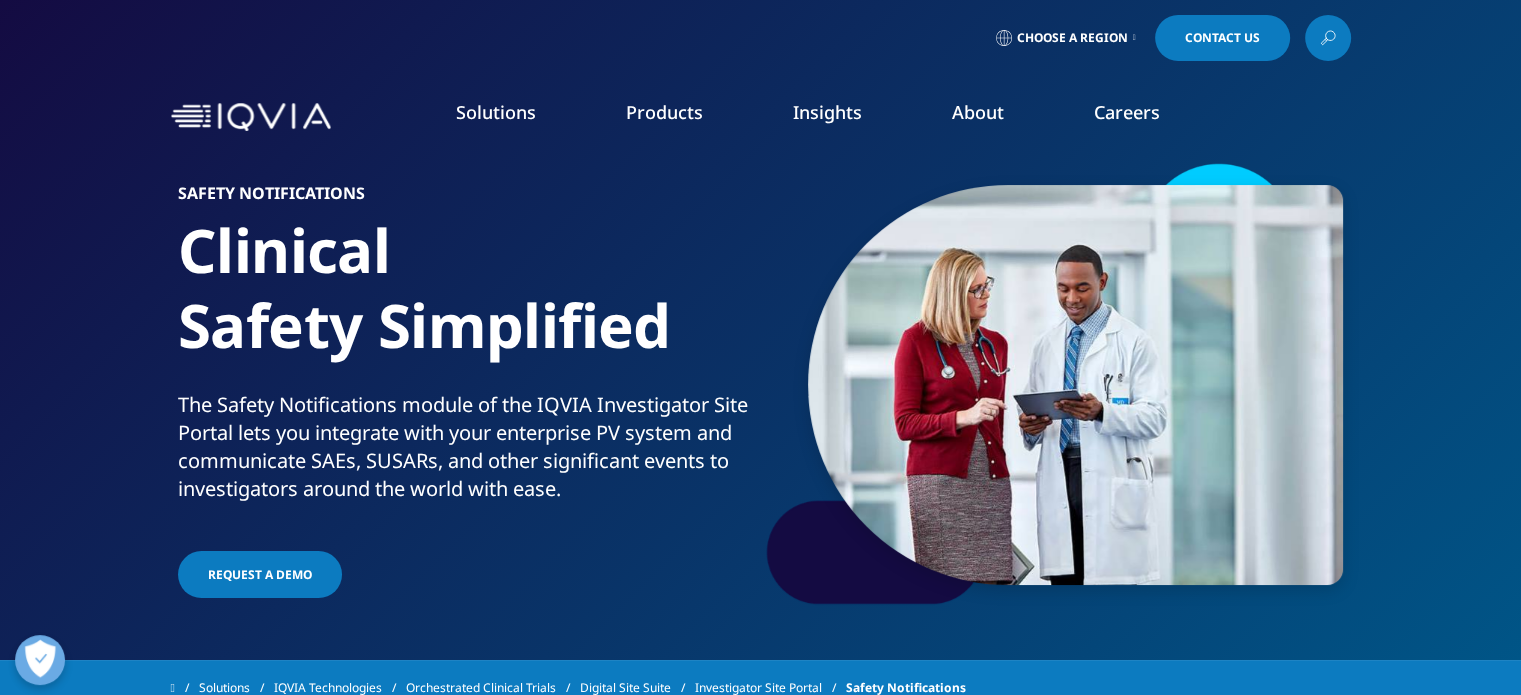 click on "Investigator Site Portal" at bounding box center (216, 399) 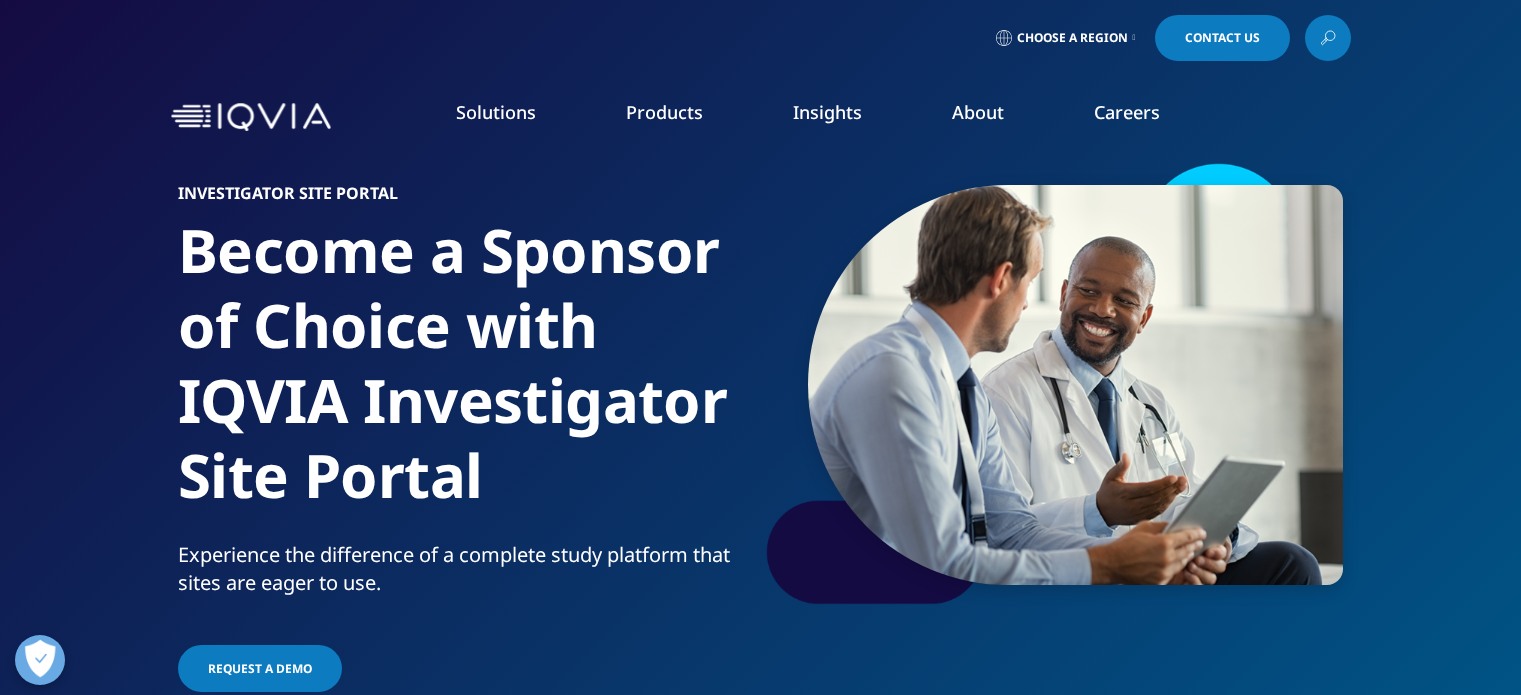 scroll, scrollTop: 0, scrollLeft: 0, axis: both 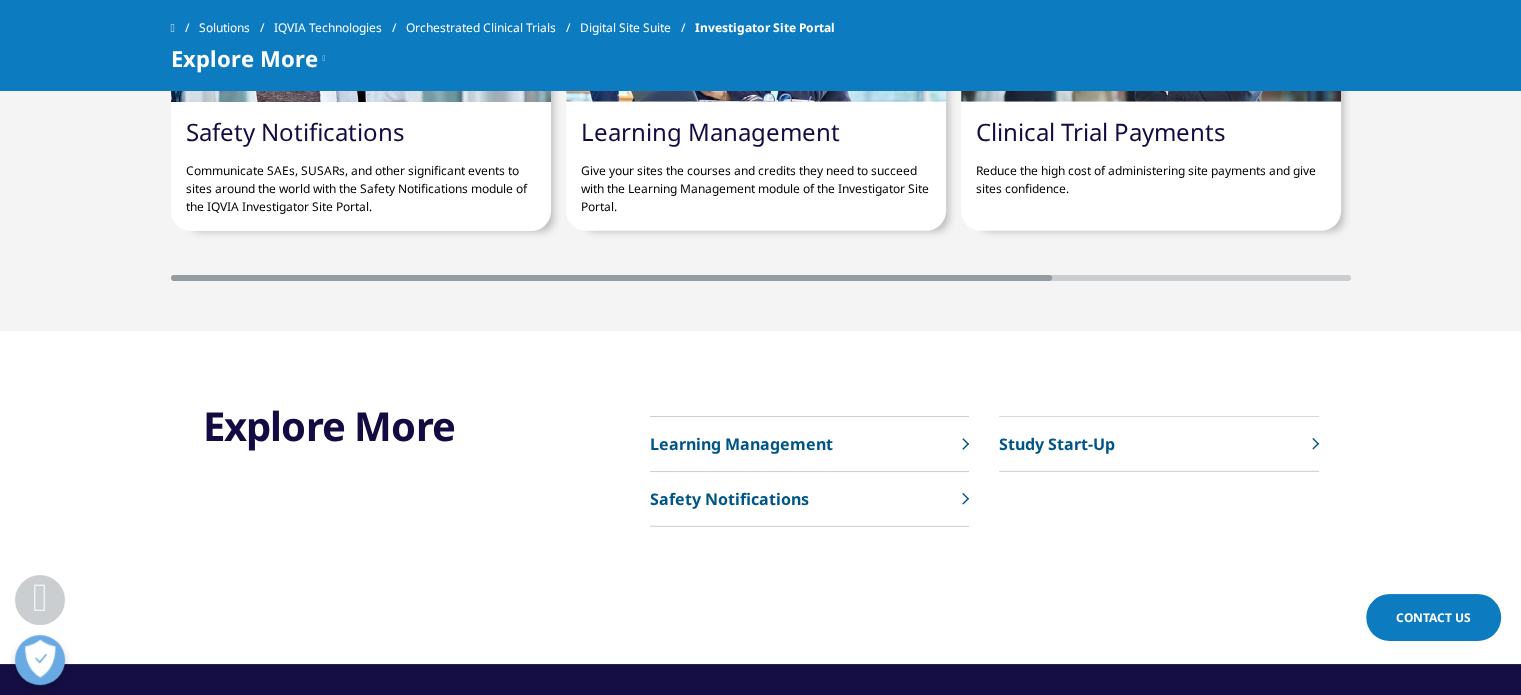 click 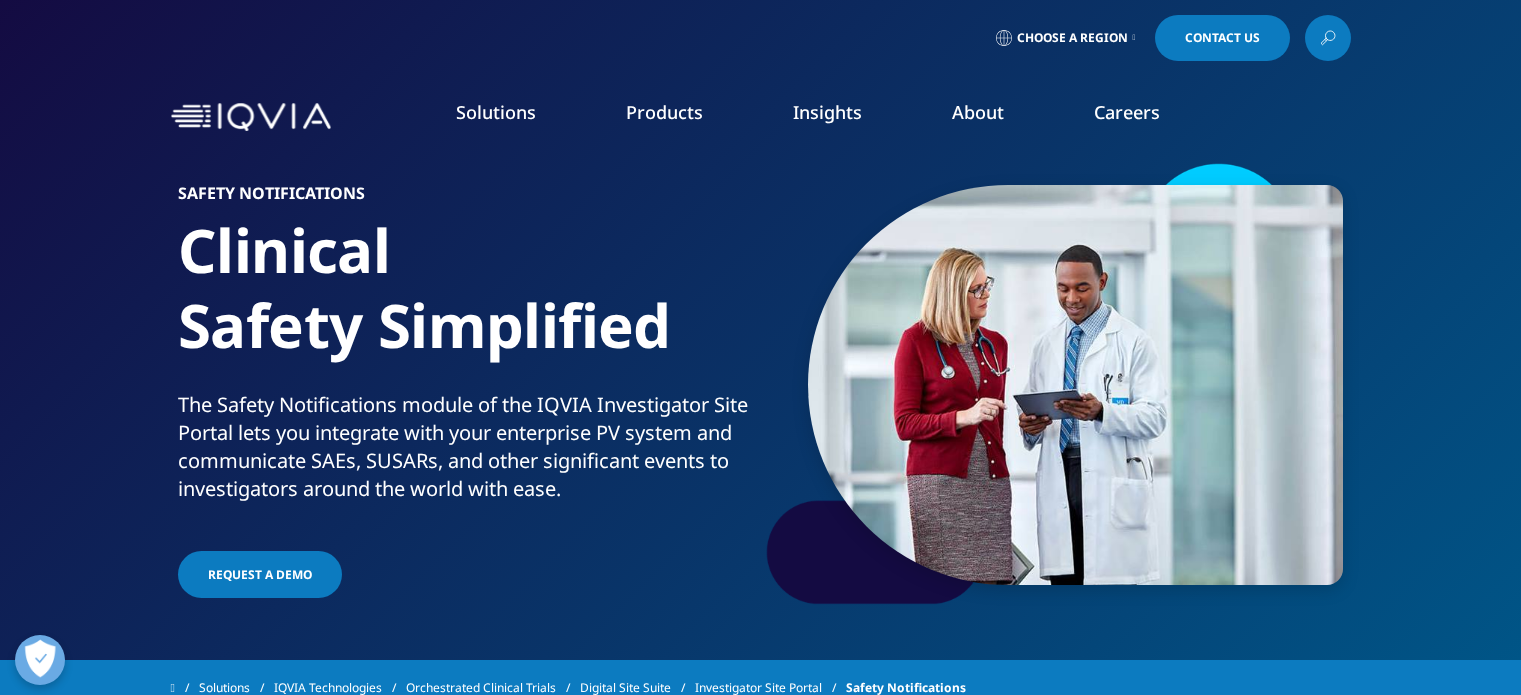 scroll, scrollTop: 0, scrollLeft: 0, axis: both 